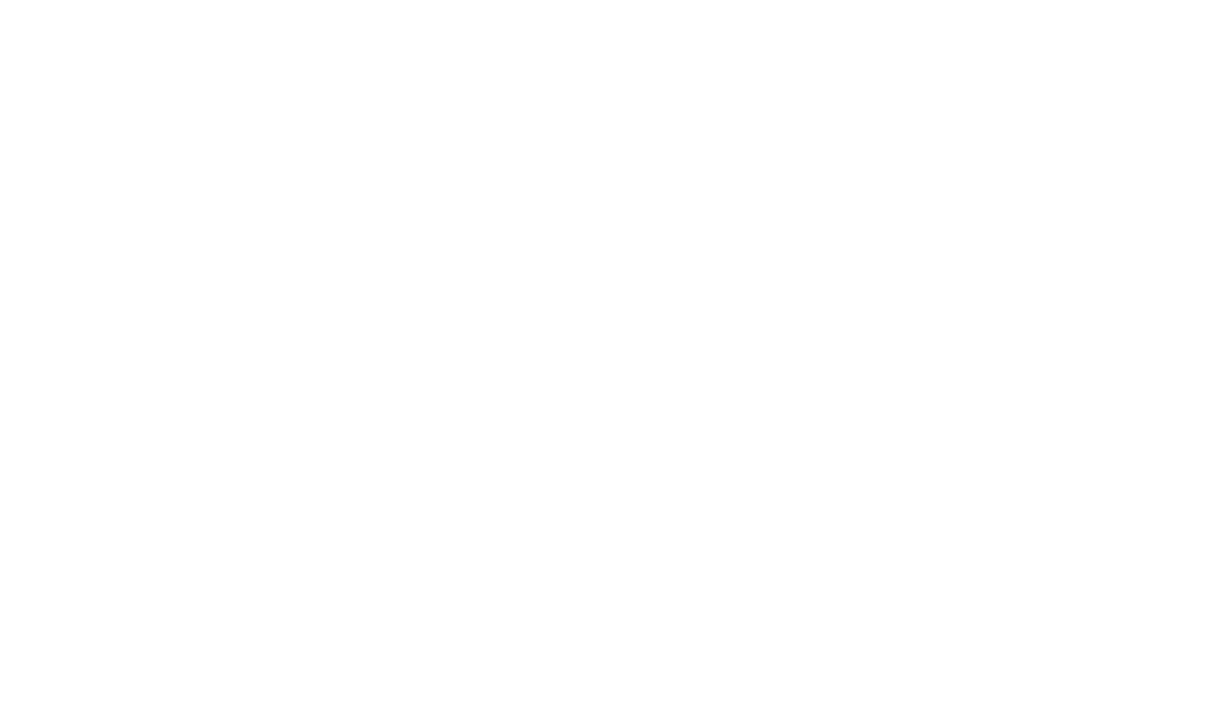 scroll, scrollTop: 0, scrollLeft: 0, axis: both 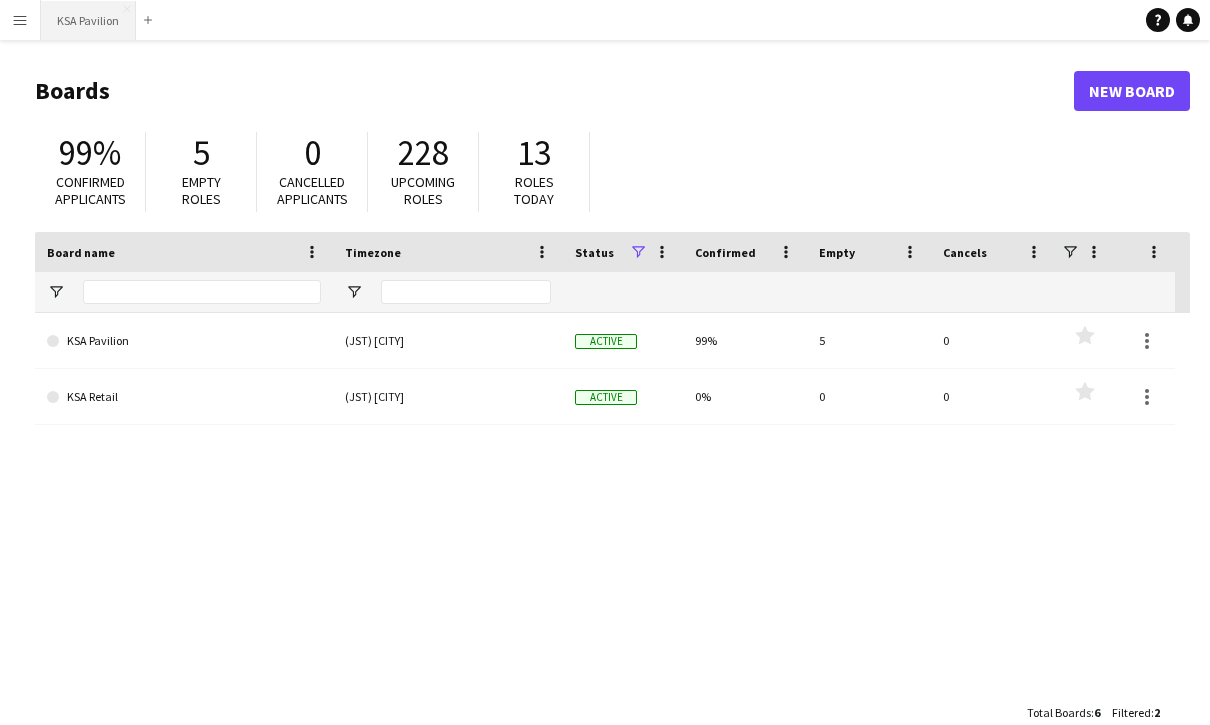 click on "KSA Pavilion
Close" at bounding box center [88, 20] 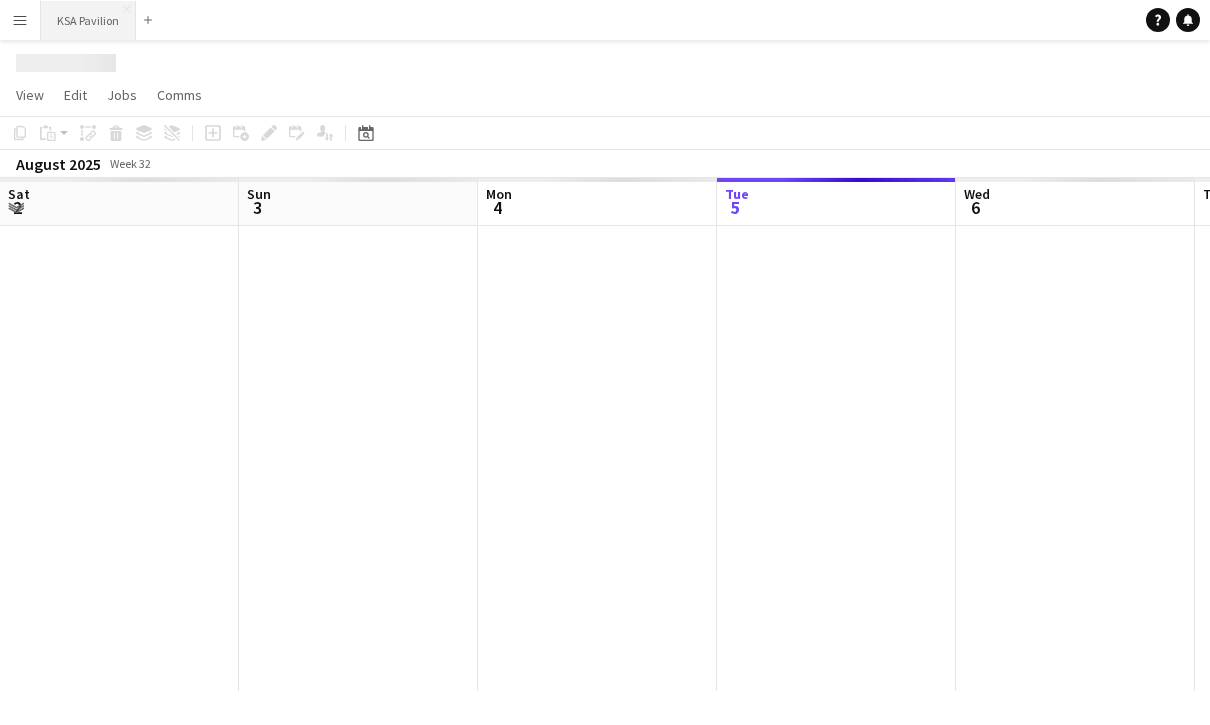 scroll, scrollTop: 0, scrollLeft: 478, axis: horizontal 